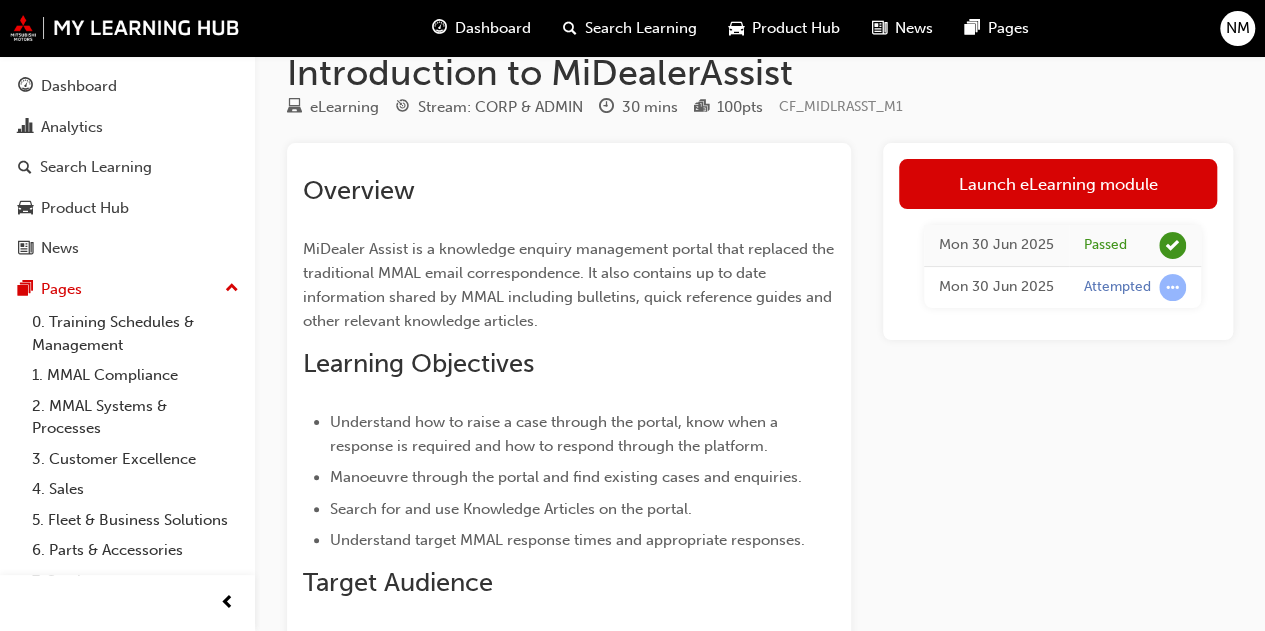 scroll, scrollTop: 36, scrollLeft: 0, axis: vertical 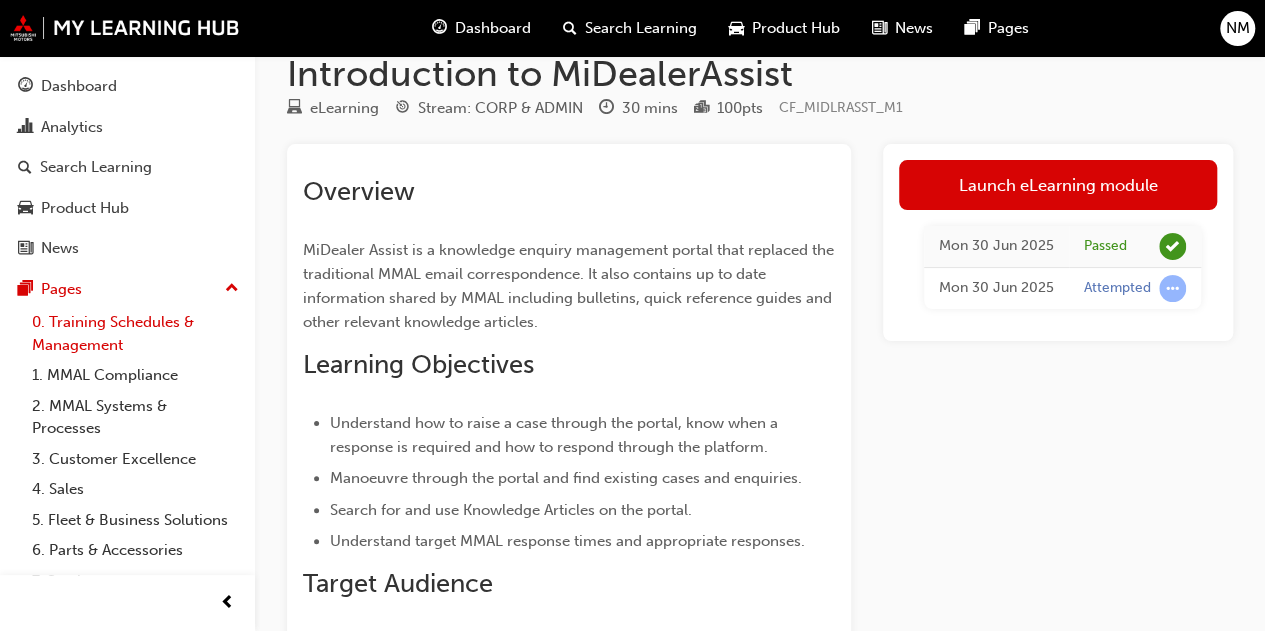 click on "0. Training Schedules & Management" at bounding box center (135, 333) 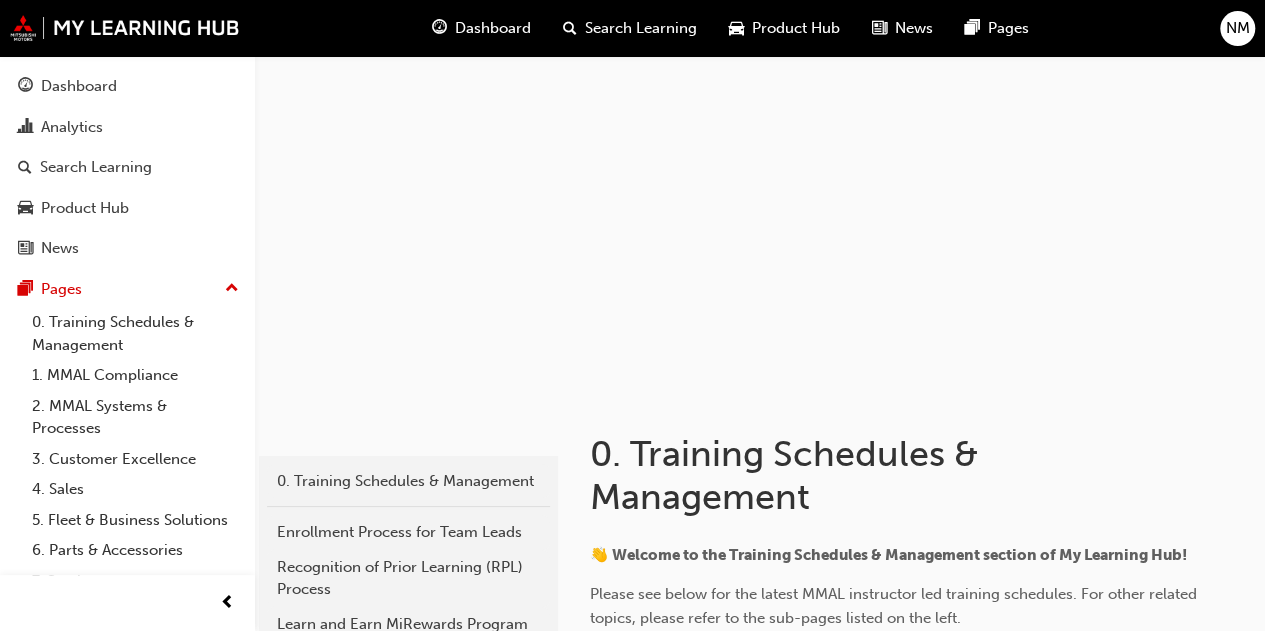 scroll, scrollTop: 0, scrollLeft: 0, axis: both 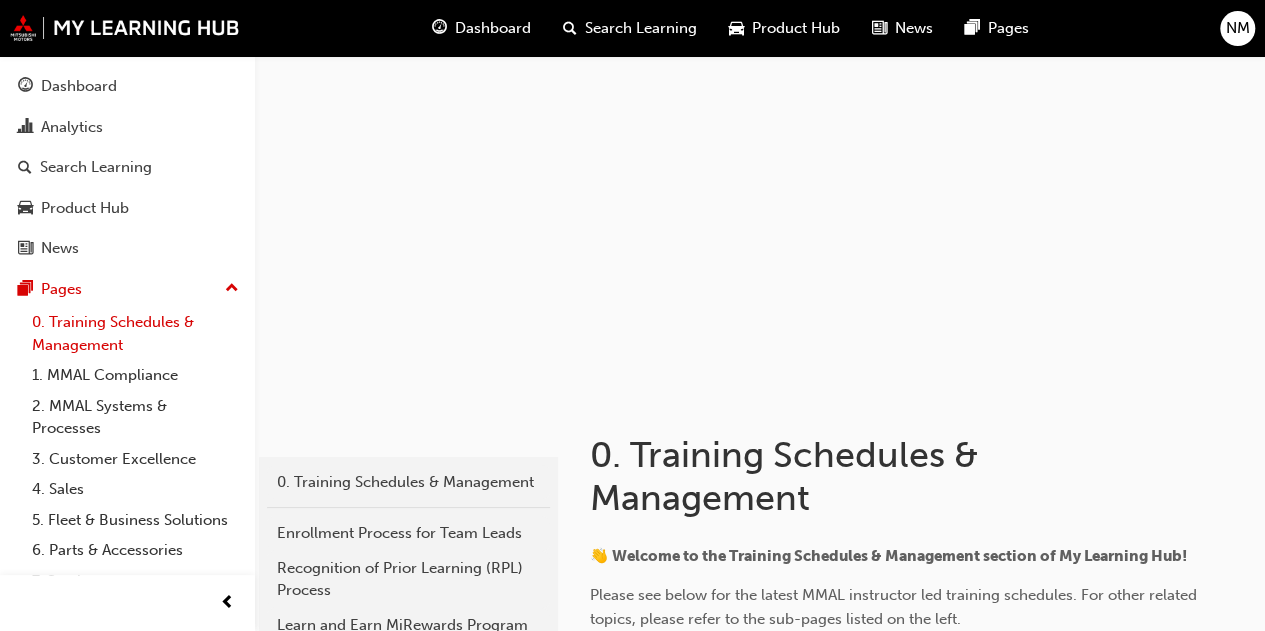 click on "0. Training Schedules & Management" at bounding box center (135, 333) 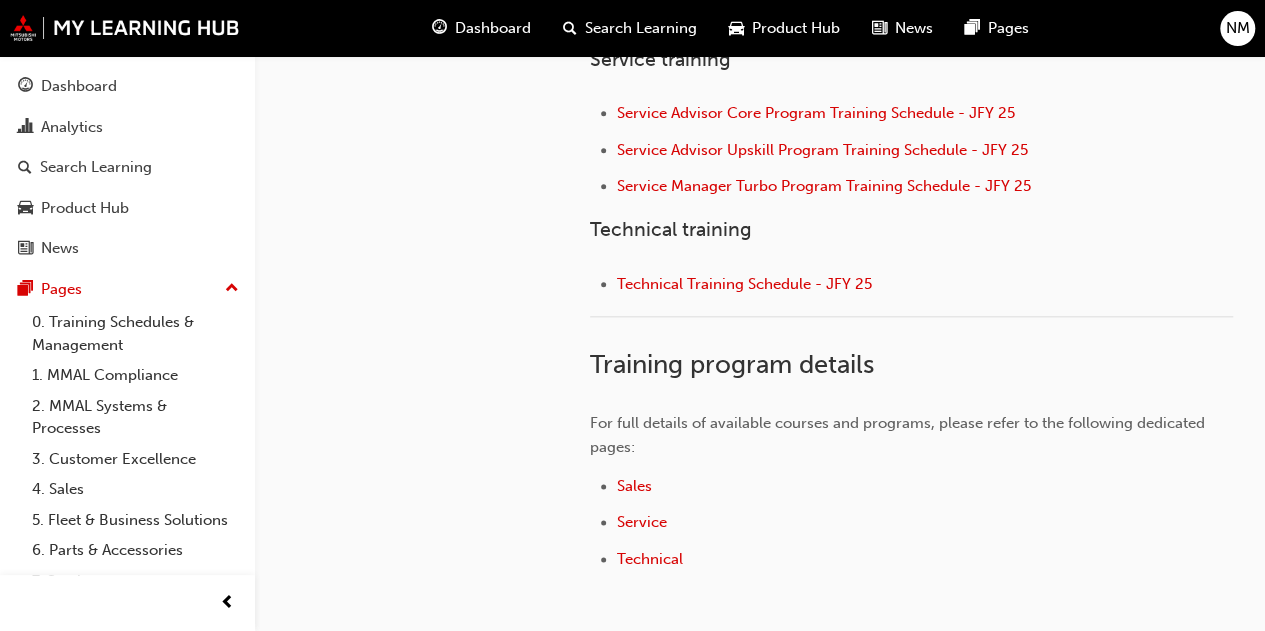scroll, scrollTop: 973, scrollLeft: 0, axis: vertical 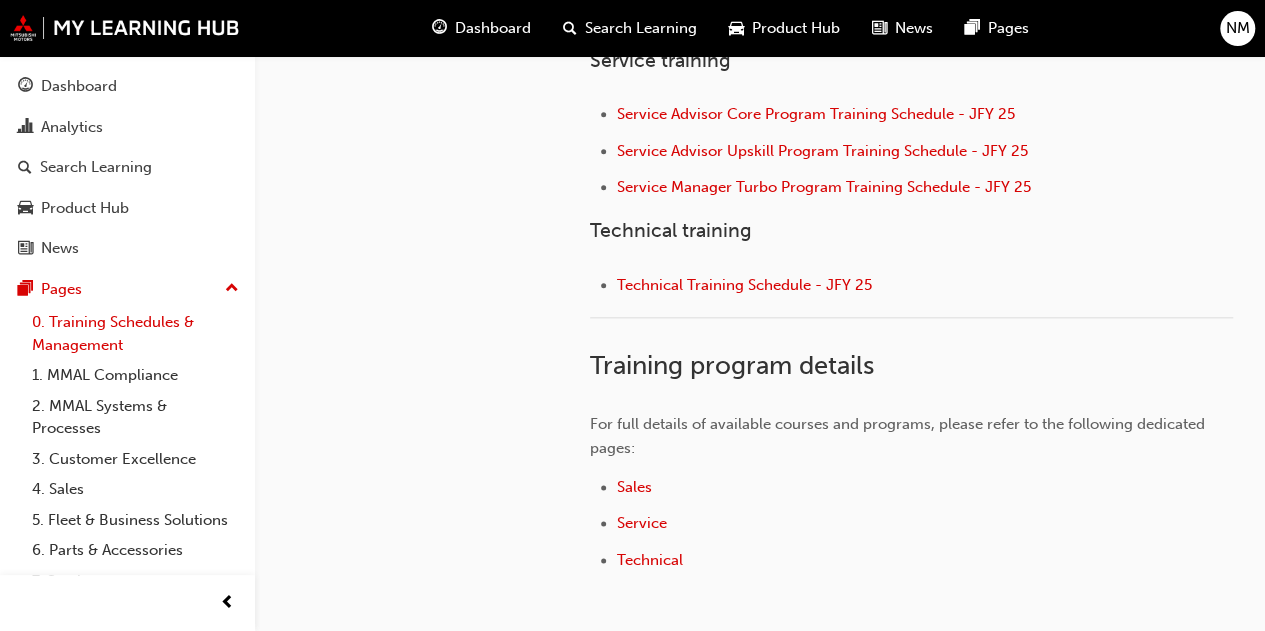 click on "0. Training Schedules & Management" at bounding box center (135, 333) 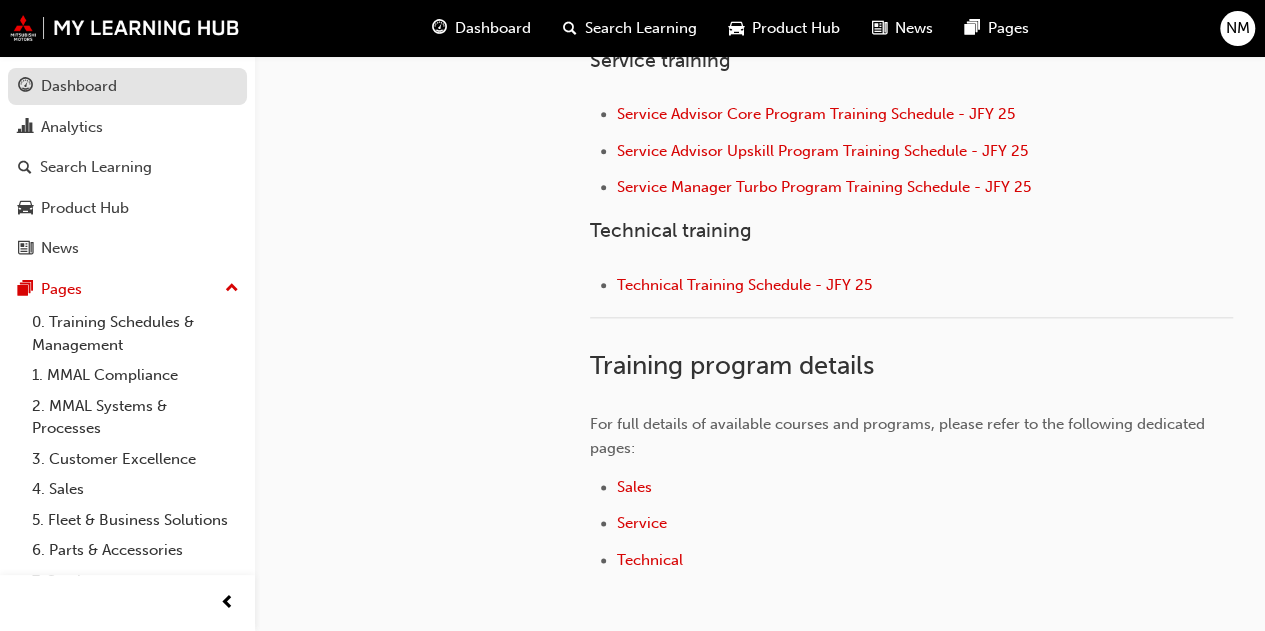click on "Dashboard" at bounding box center [127, 86] 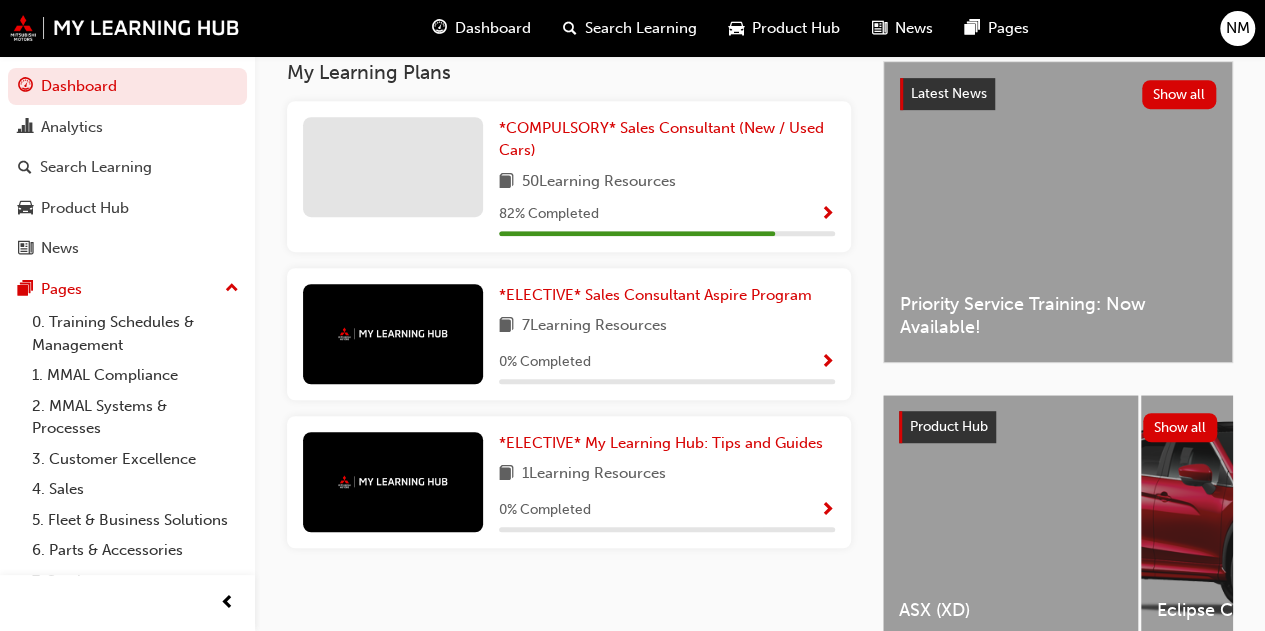 scroll, scrollTop: 562, scrollLeft: 0, axis: vertical 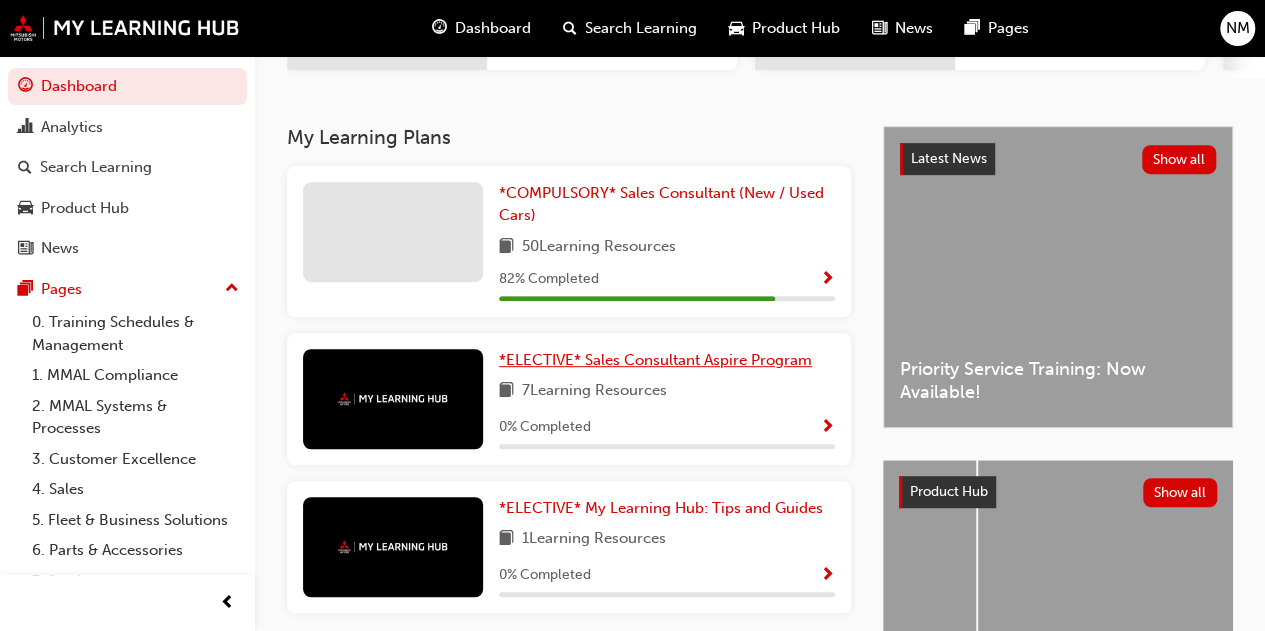 click on "*ELECTIVE* Sales Consultant Aspire Program" at bounding box center [655, 360] 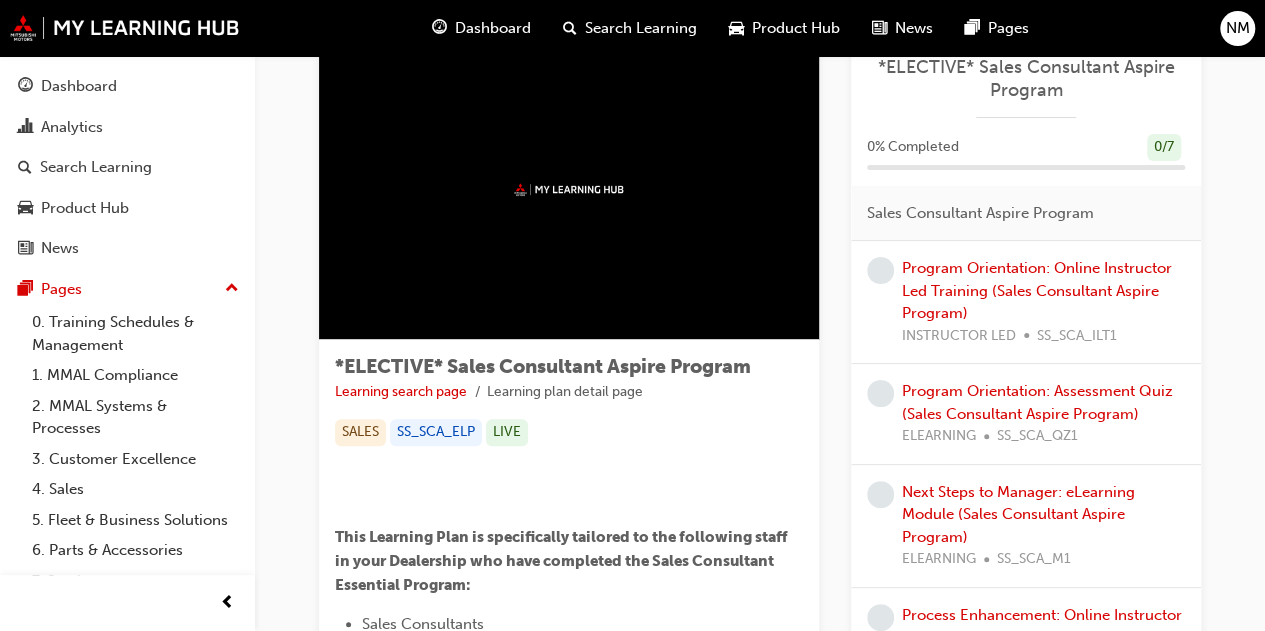 scroll, scrollTop: 63, scrollLeft: 0, axis: vertical 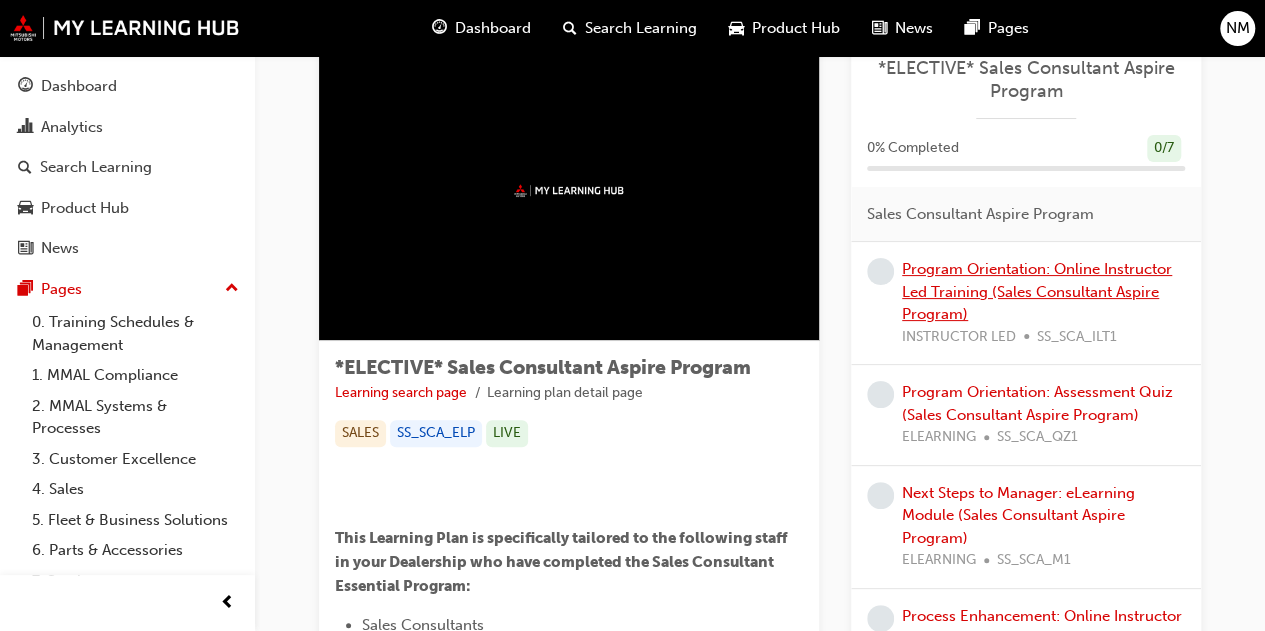 click on "Program Orientation: Online Instructor Led Training (Sales Consultant Aspire Program)" at bounding box center (1037, 291) 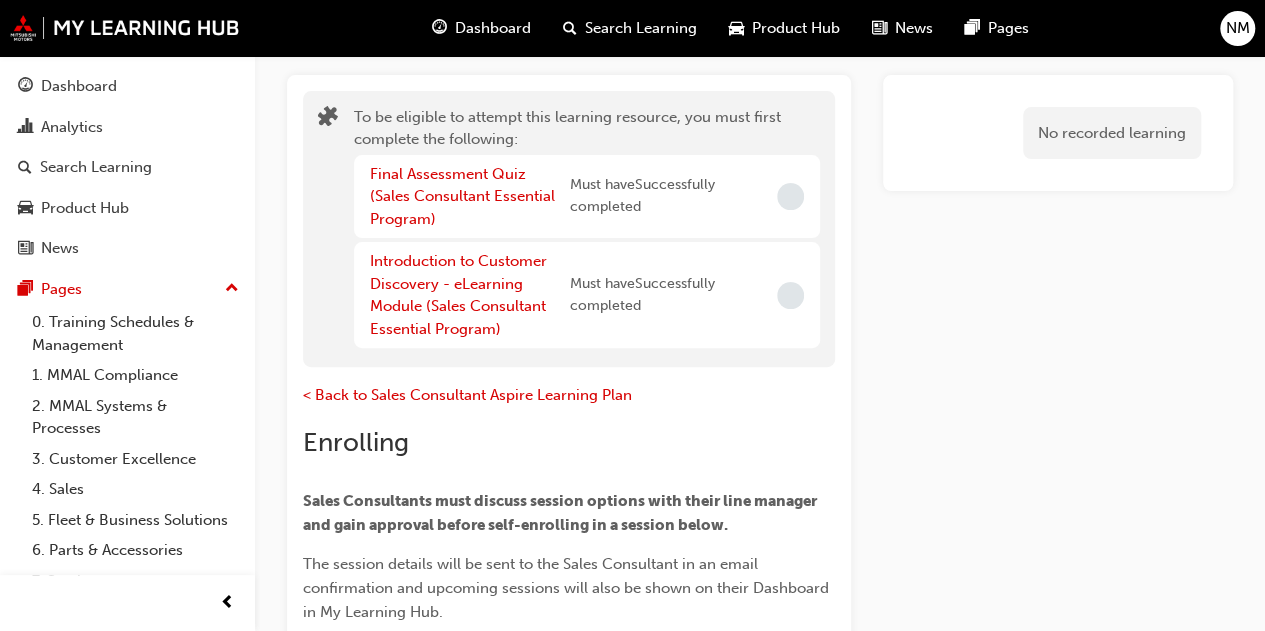 scroll, scrollTop: 0, scrollLeft: 0, axis: both 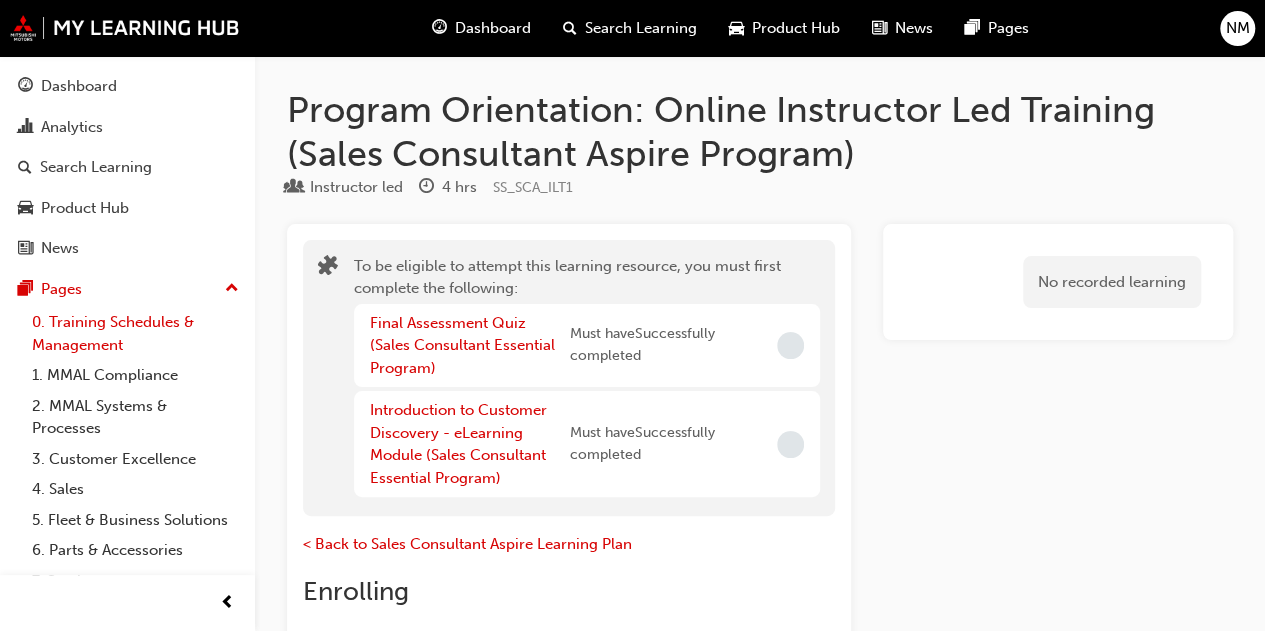 click on "0. Training Schedules & Management" at bounding box center [135, 333] 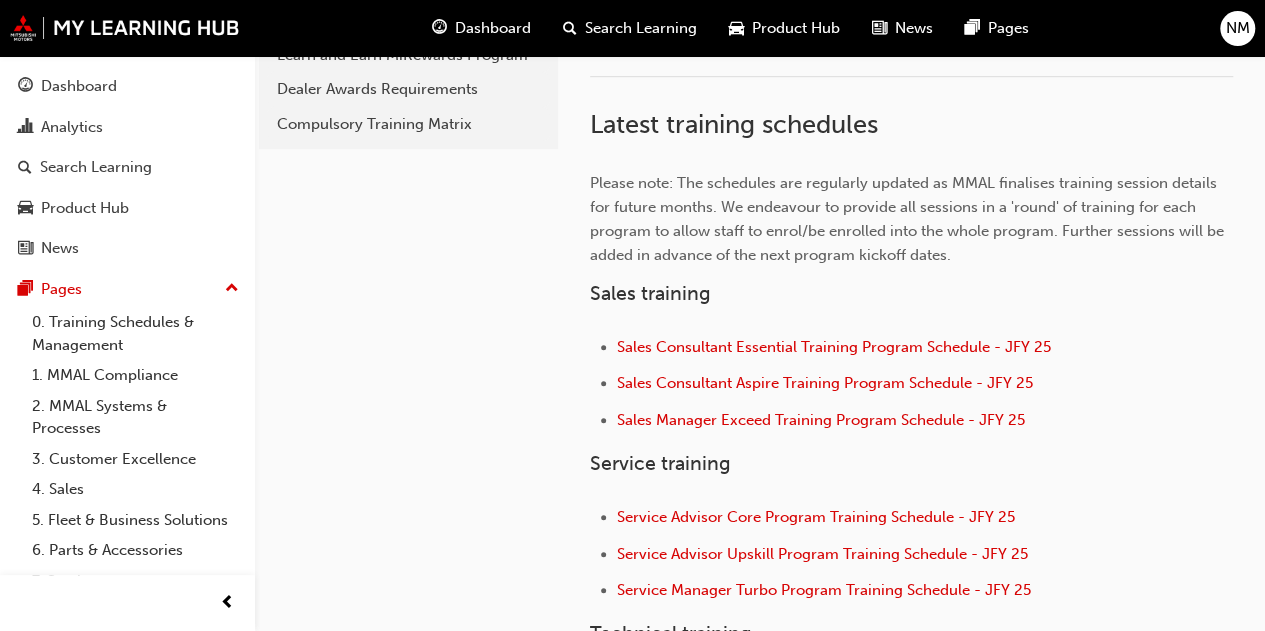 scroll, scrollTop: 569, scrollLeft: 0, axis: vertical 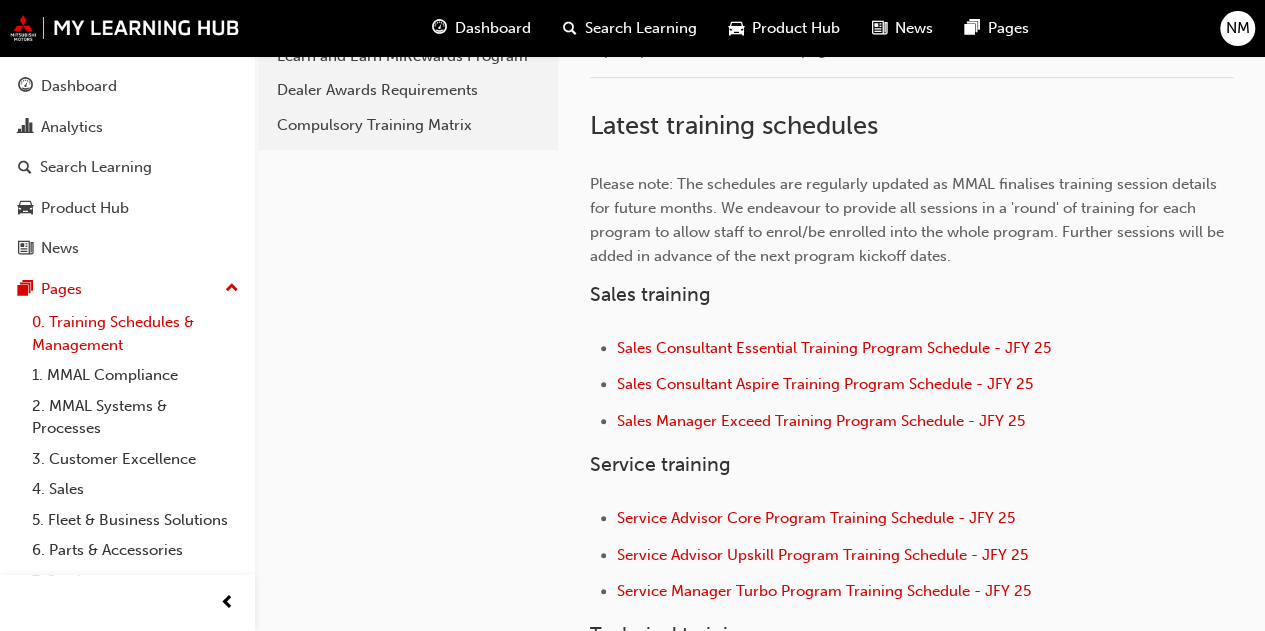click on "0. Training Schedules & Management" at bounding box center [135, 333] 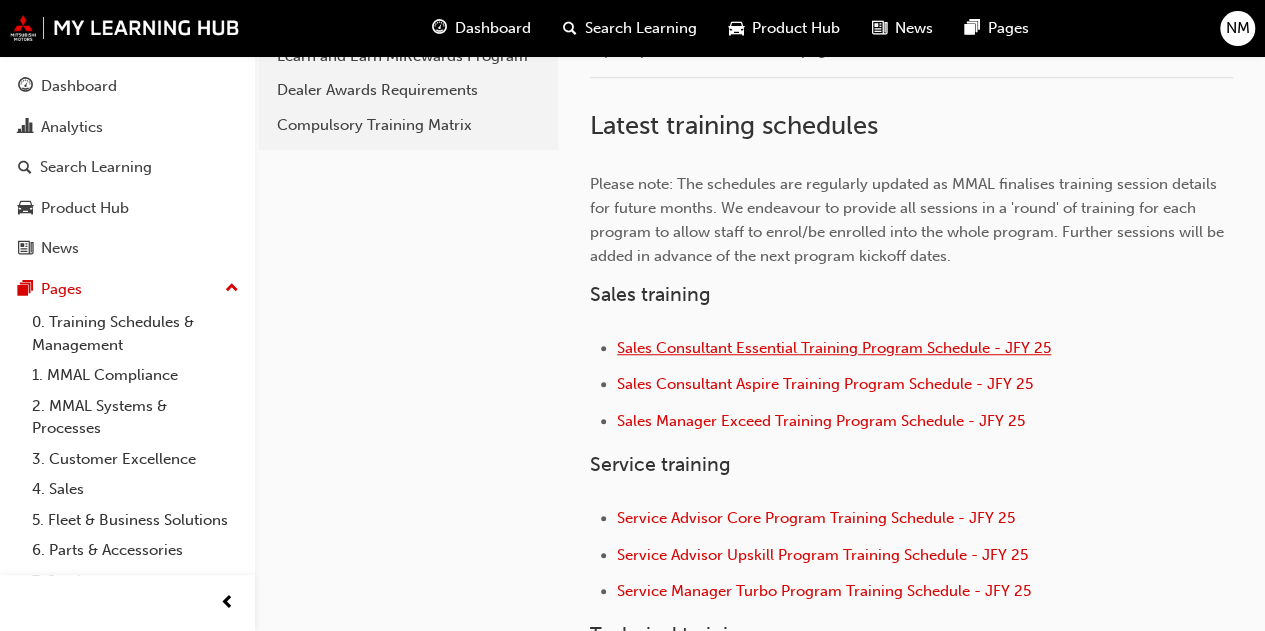 click on "Sales Consultant Essential Training Program Schedule - JFY 25" at bounding box center (834, 348) 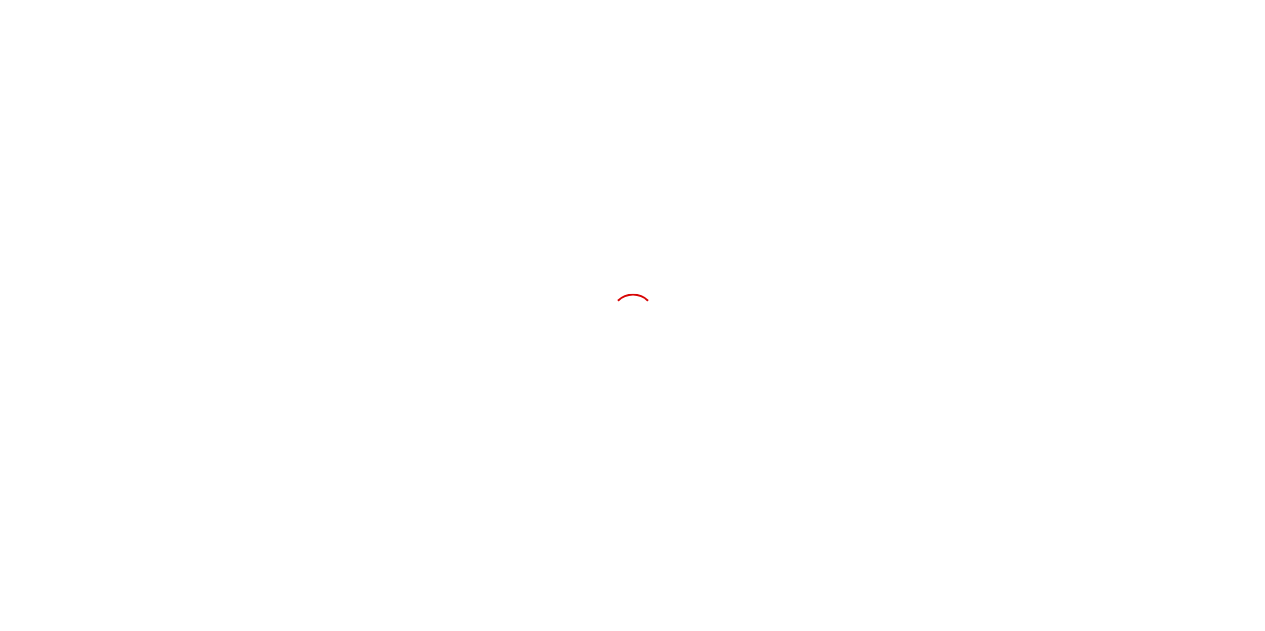 scroll, scrollTop: 0, scrollLeft: 0, axis: both 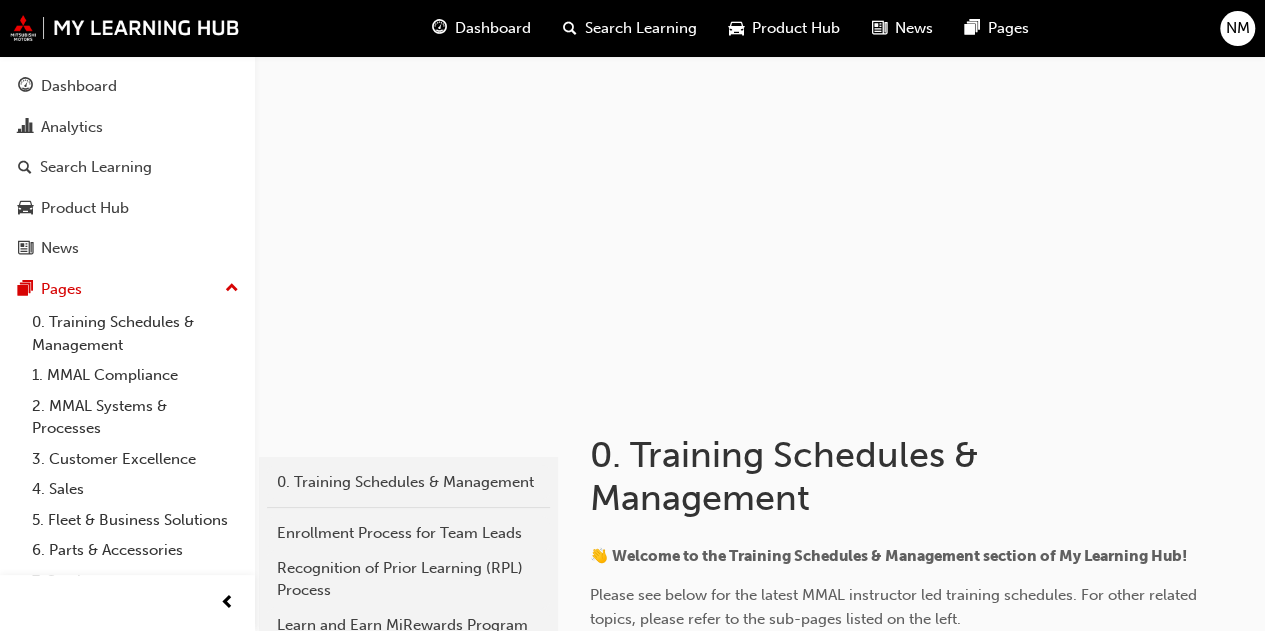click on "Dashboard" at bounding box center [493, 28] 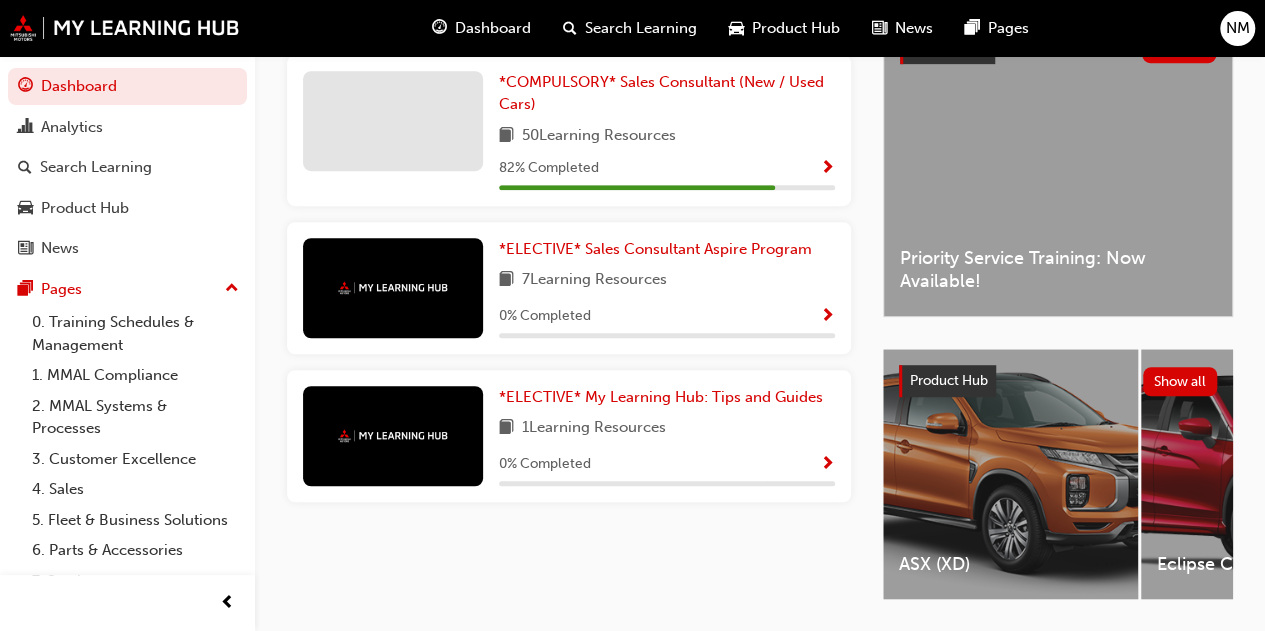 scroll, scrollTop: 507, scrollLeft: 0, axis: vertical 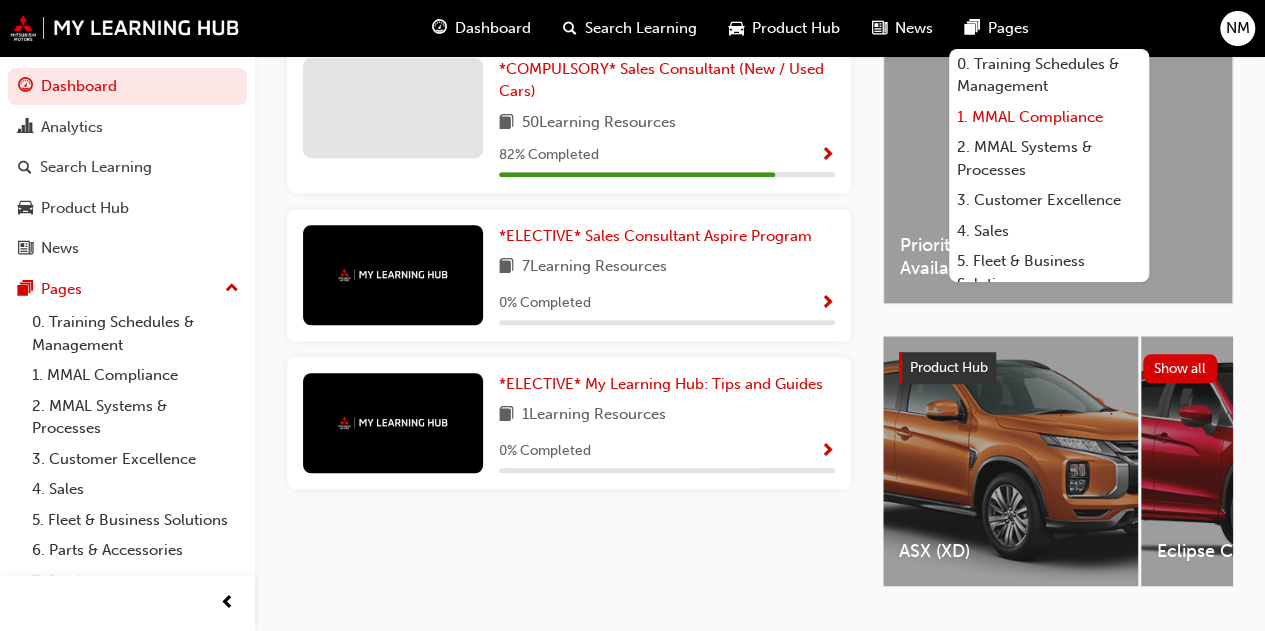 click on "1. MMAL Compliance" at bounding box center [1049, 117] 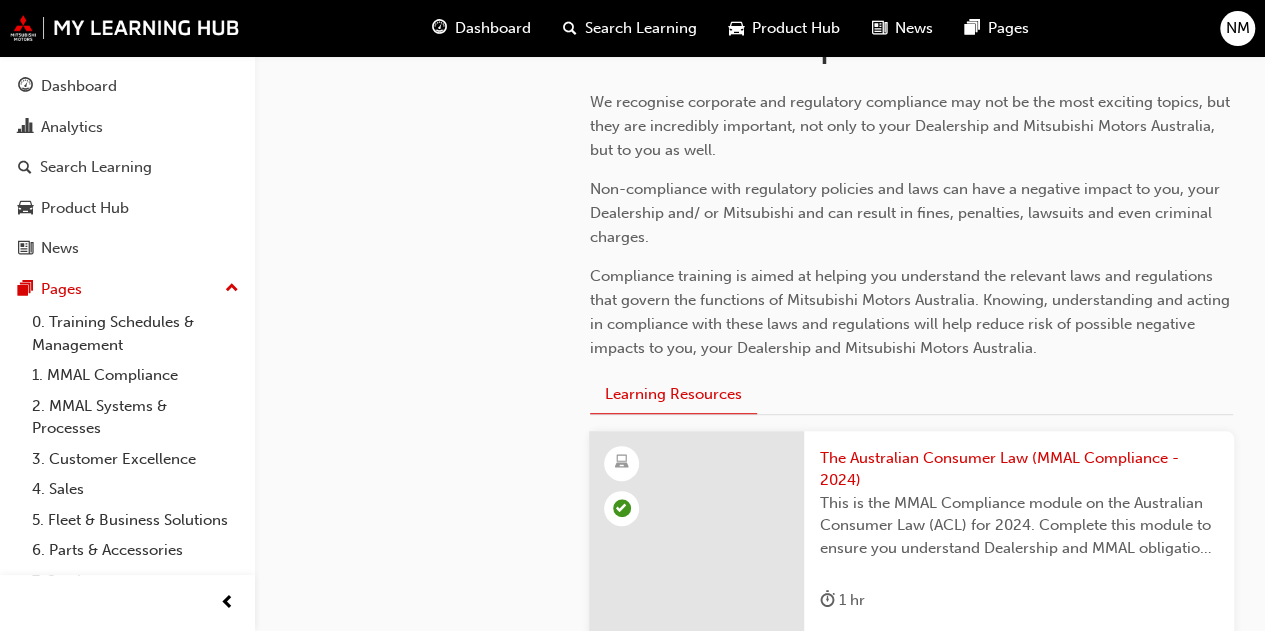 scroll, scrollTop: 406, scrollLeft: 0, axis: vertical 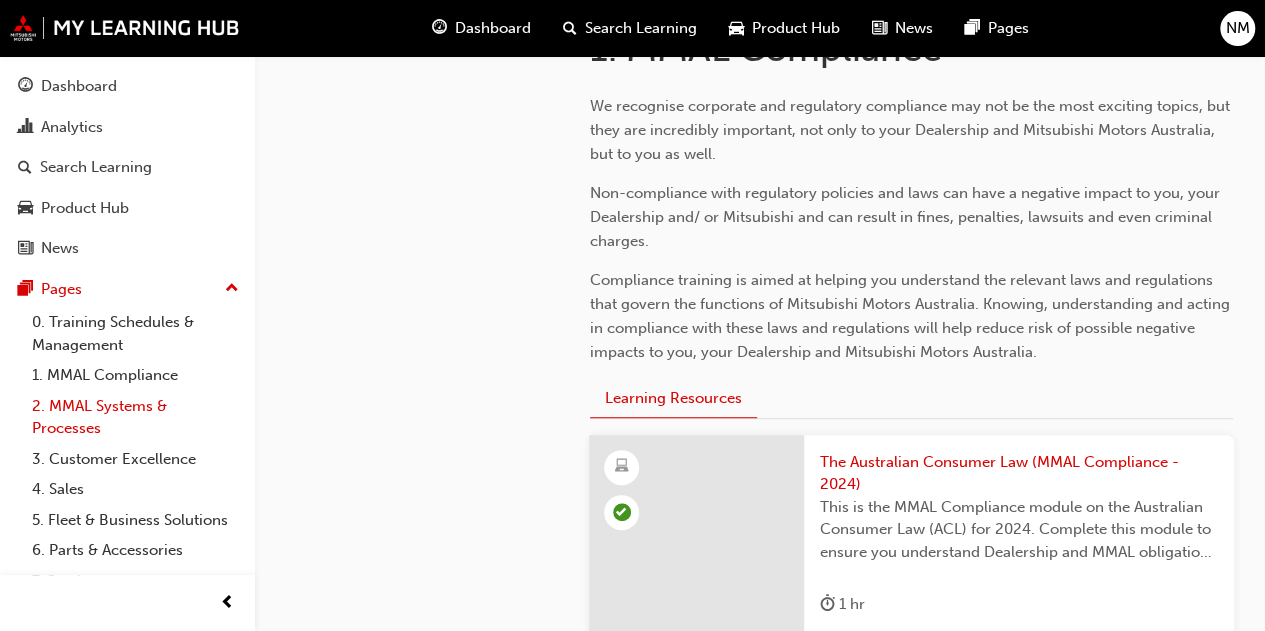click on "2. MMAL Systems & Processes" at bounding box center (135, 417) 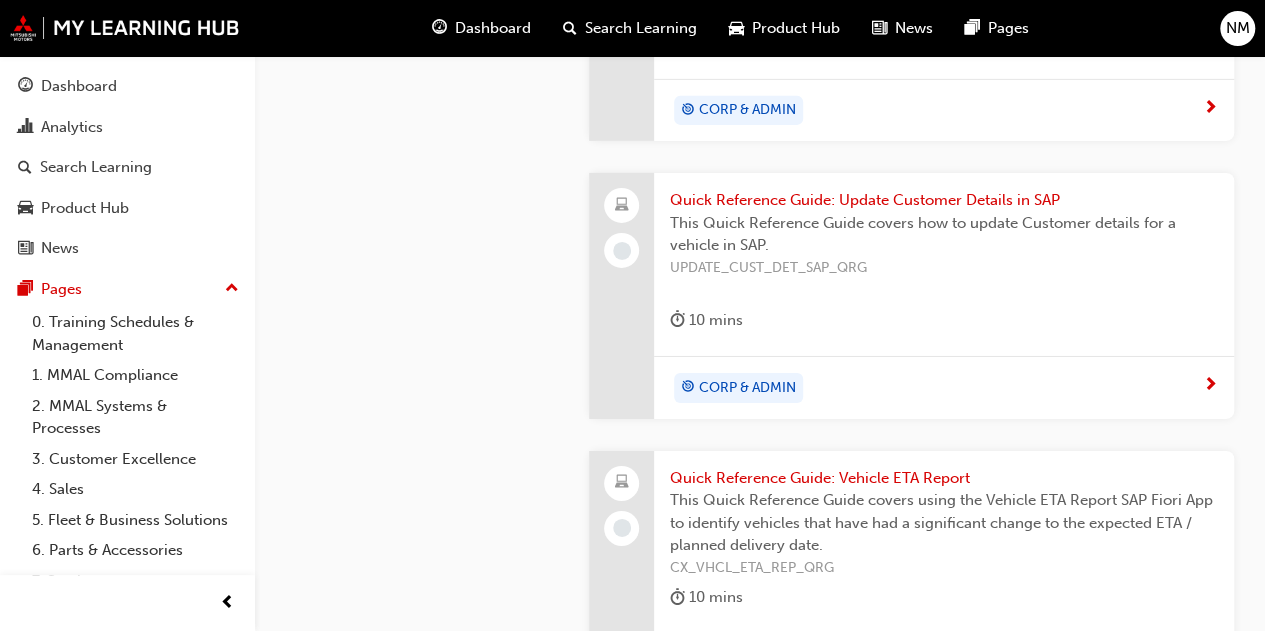 scroll, scrollTop: 3225, scrollLeft: 0, axis: vertical 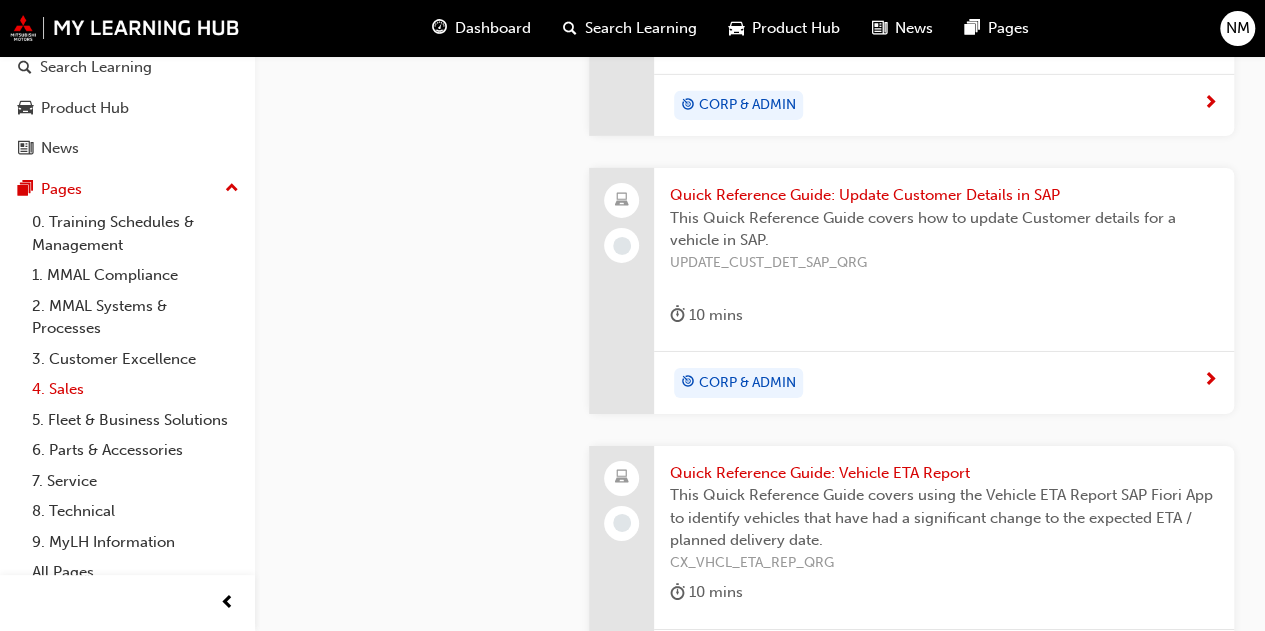 click on "4. Sales" at bounding box center [135, 389] 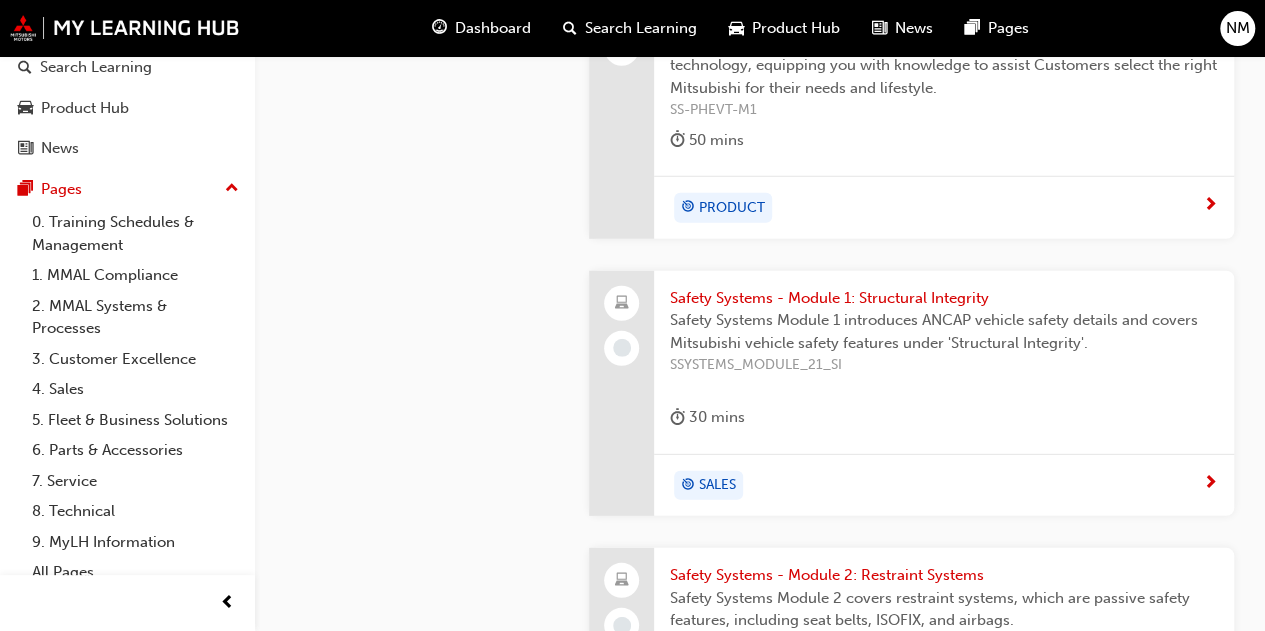scroll, scrollTop: 2700, scrollLeft: 0, axis: vertical 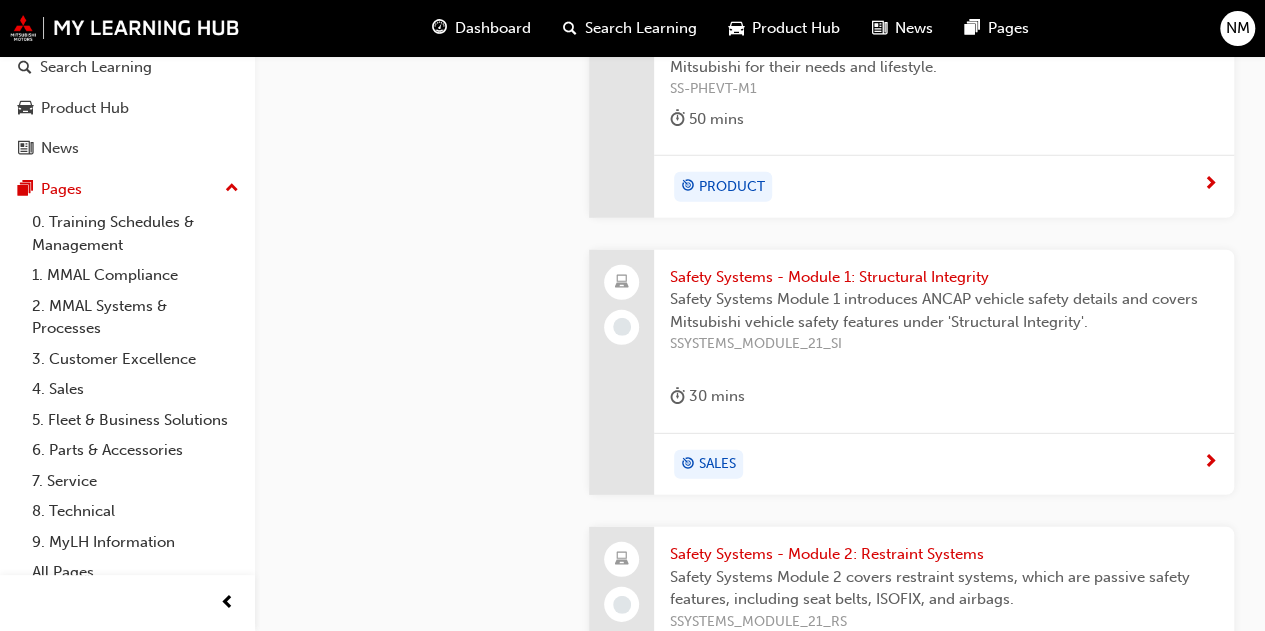 click on "Safety Systems - Module 1: Structural Integrity" at bounding box center [944, 277] 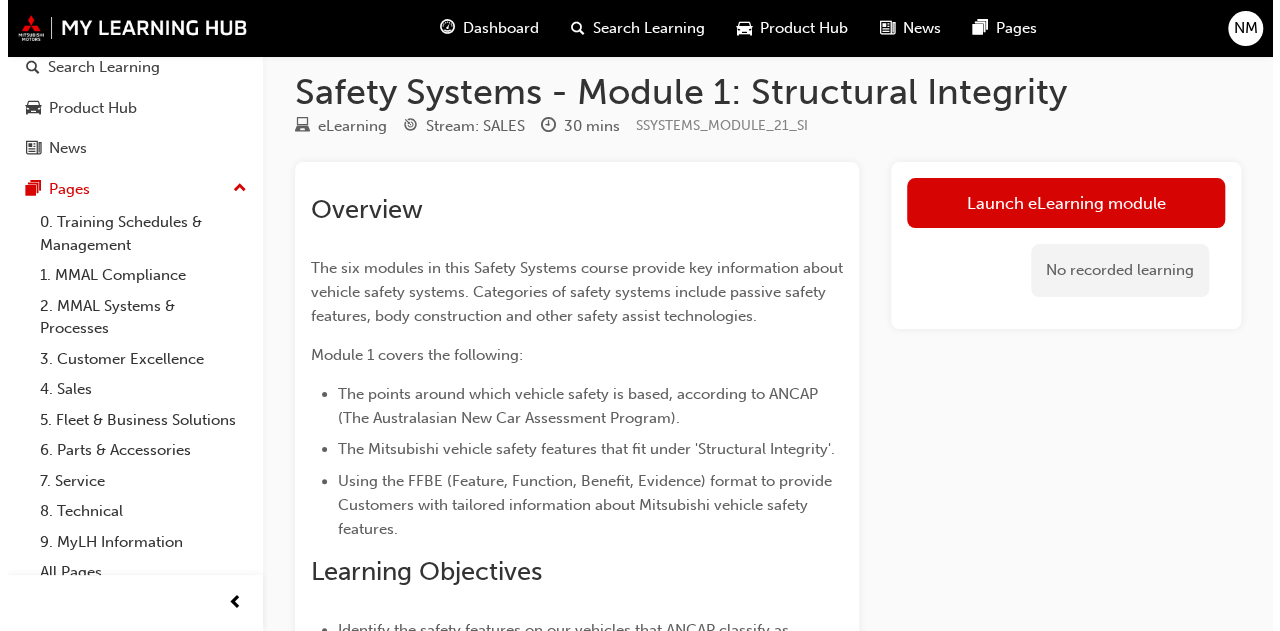 scroll, scrollTop: 0, scrollLeft: 0, axis: both 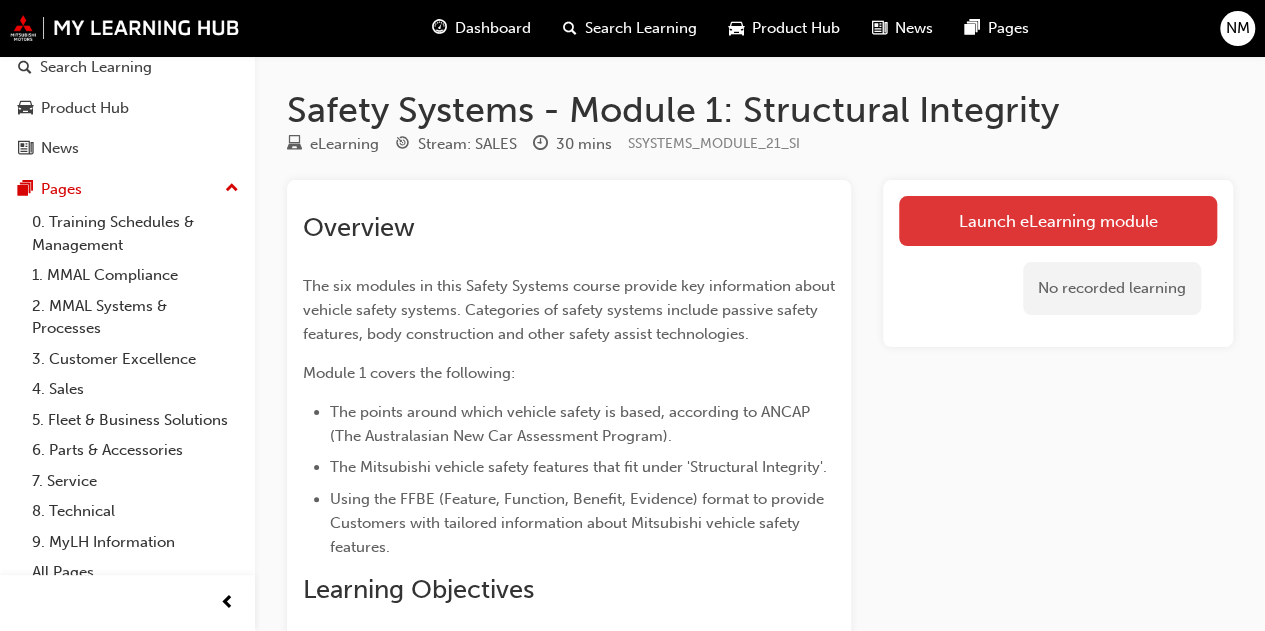 click on "Launch eLearning module" at bounding box center (1058, 221) 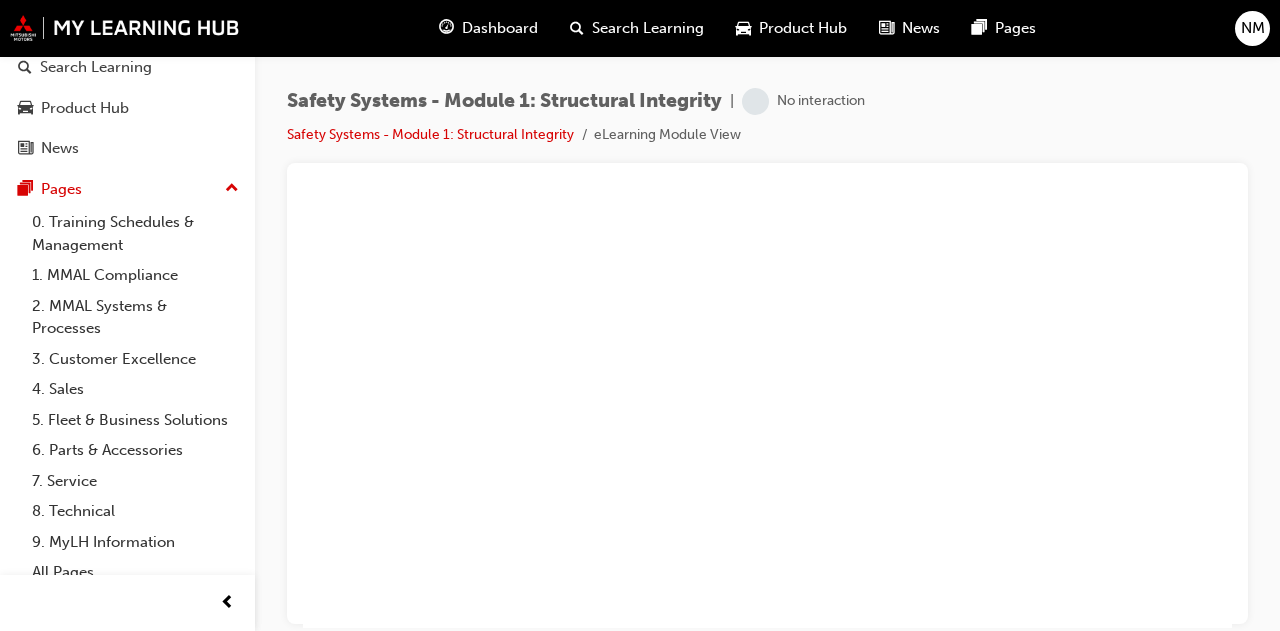scroll, scrollTop: 0, scrollLeft: 0, axis: both 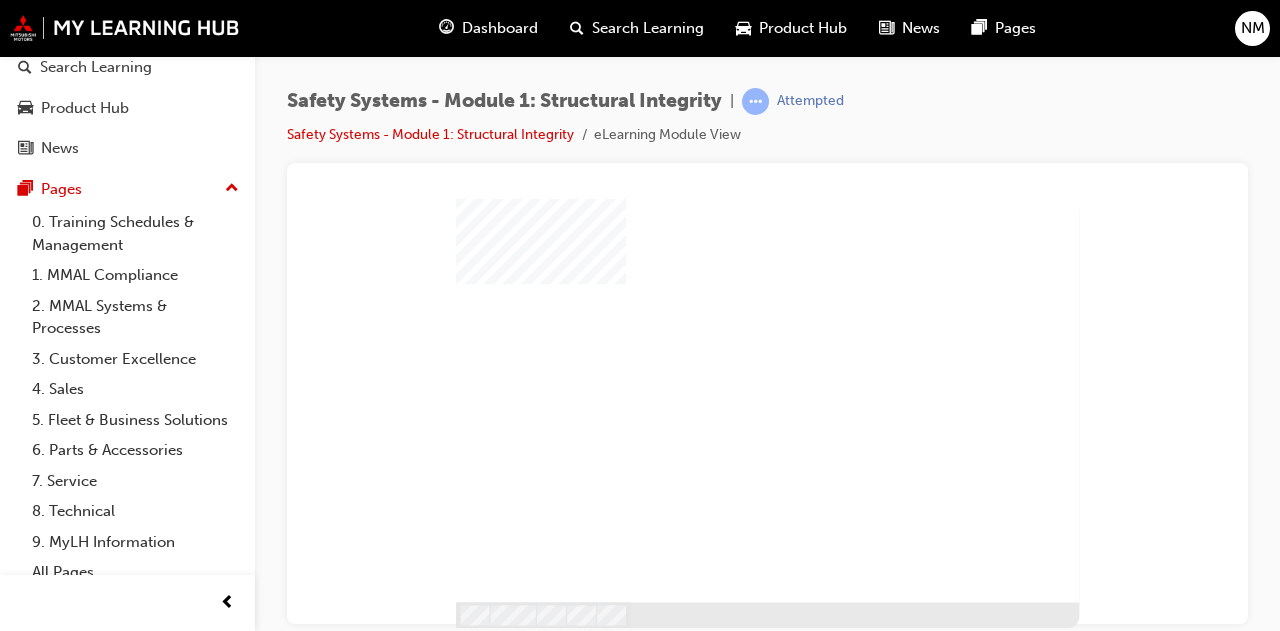 click at bounding box center (735, 367) 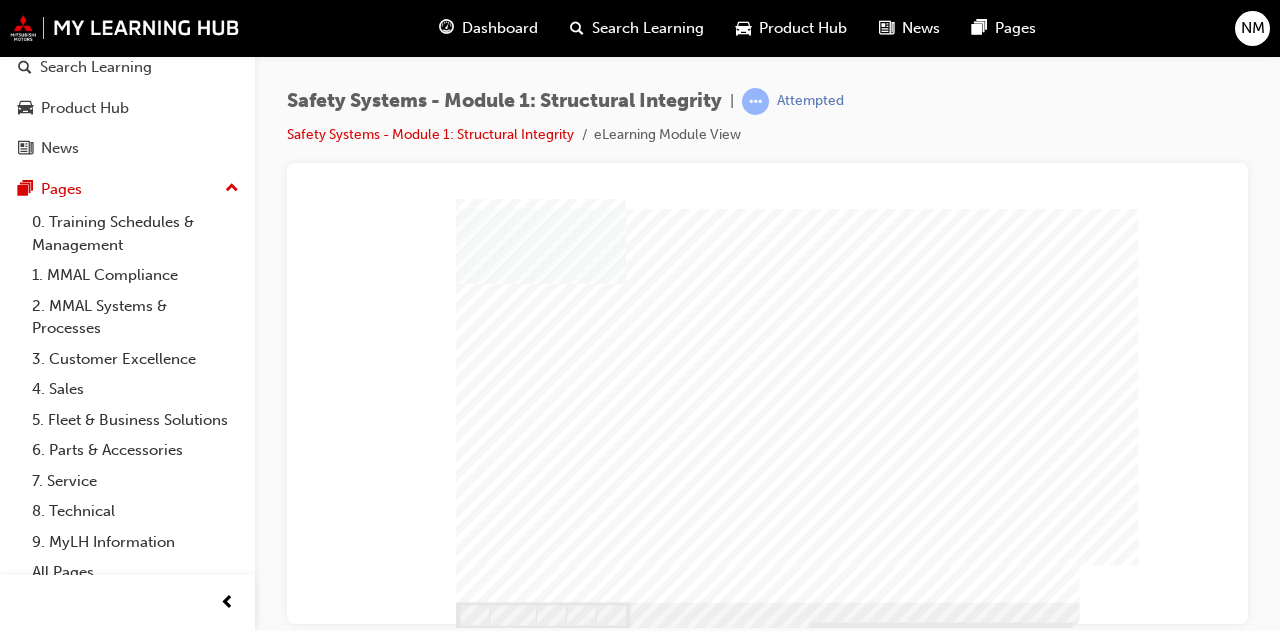 click at bounding box center [508, 1530] 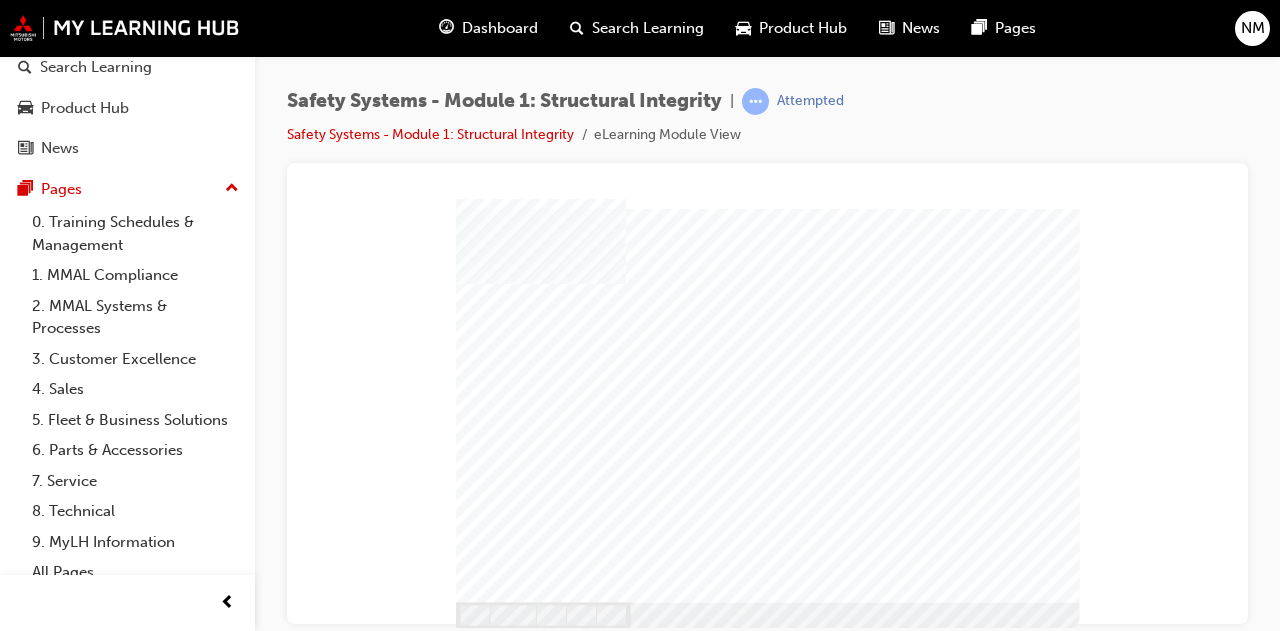 click at bounding box center (773, 1878) 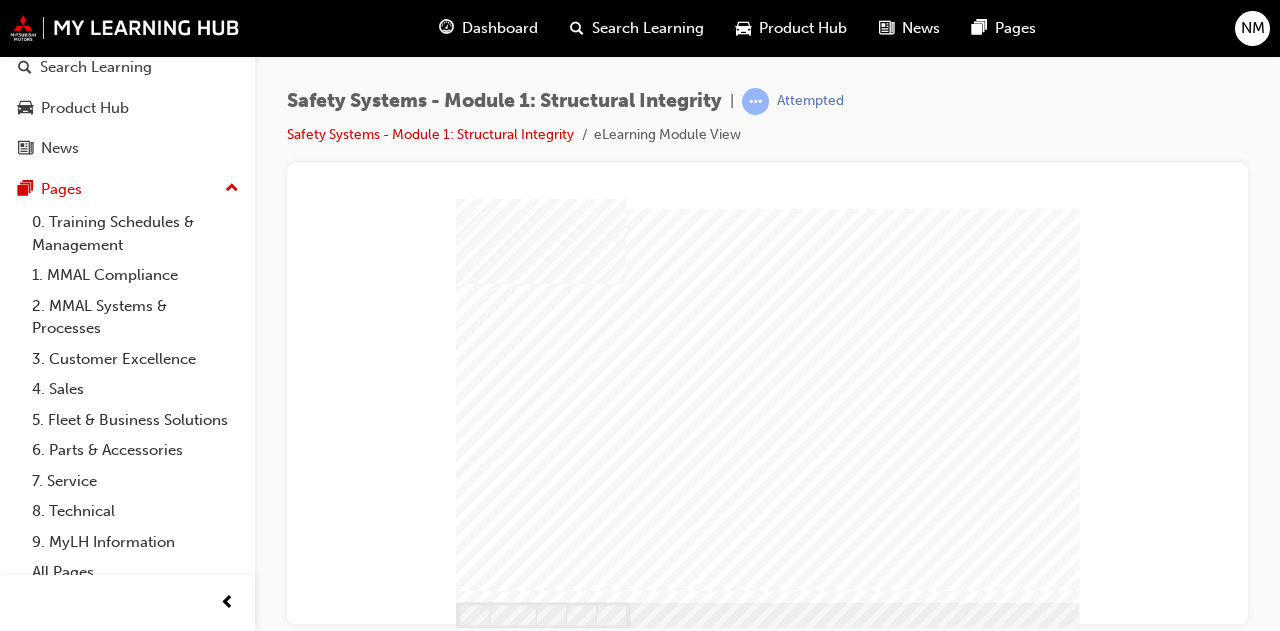 click at bounding box center (767, 1215) 